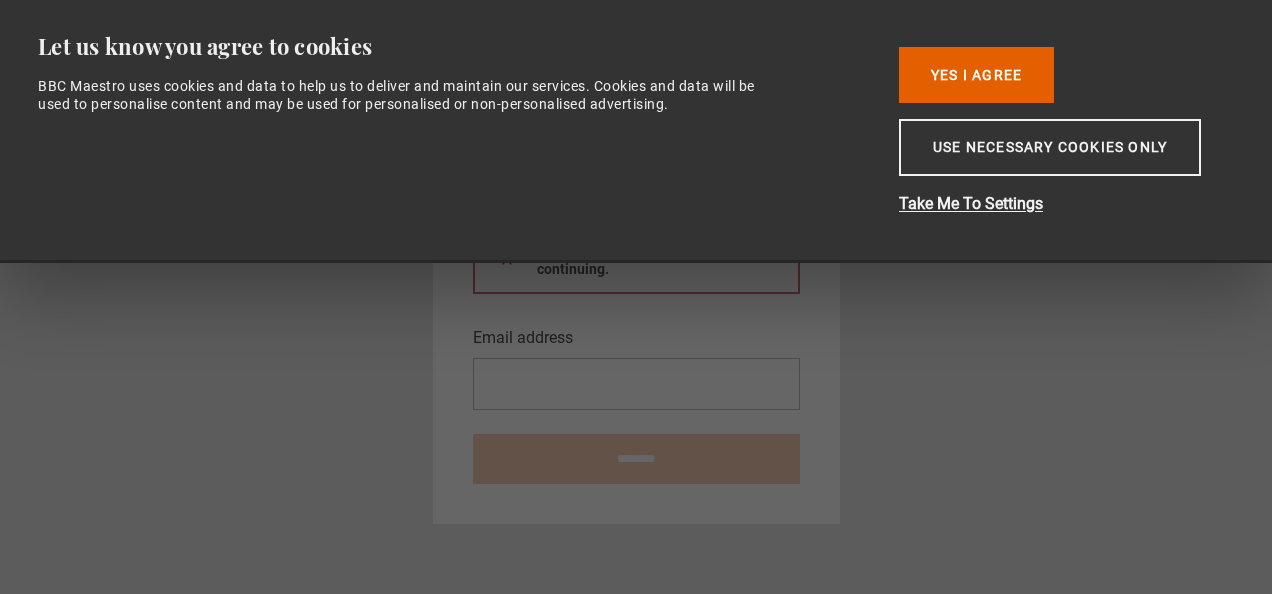 scroll, scrollTop: 0, scrollLeft: 0, axis: both 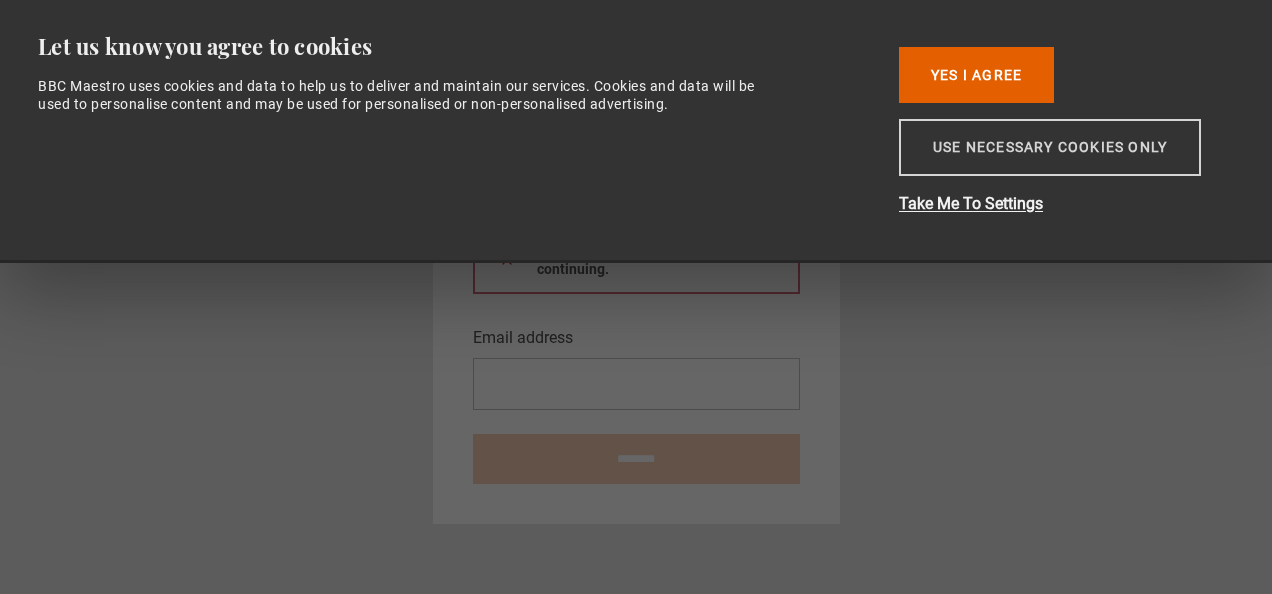 click on "Use necessary cookies only" at bounding box center (1050, 147) 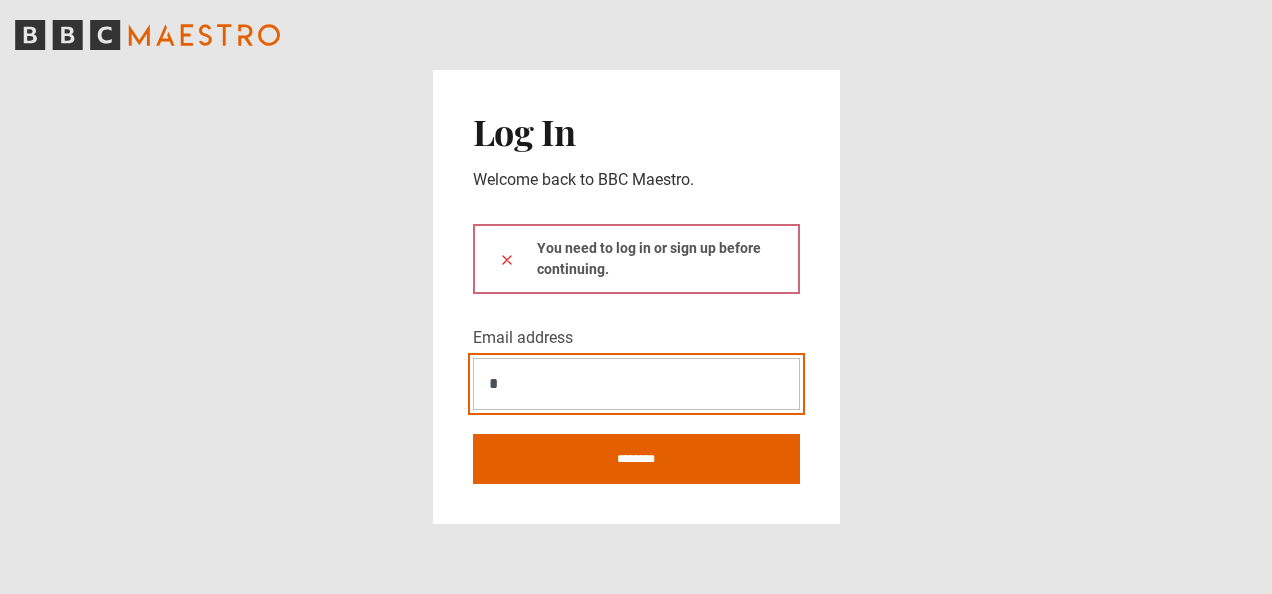 type on "**********" 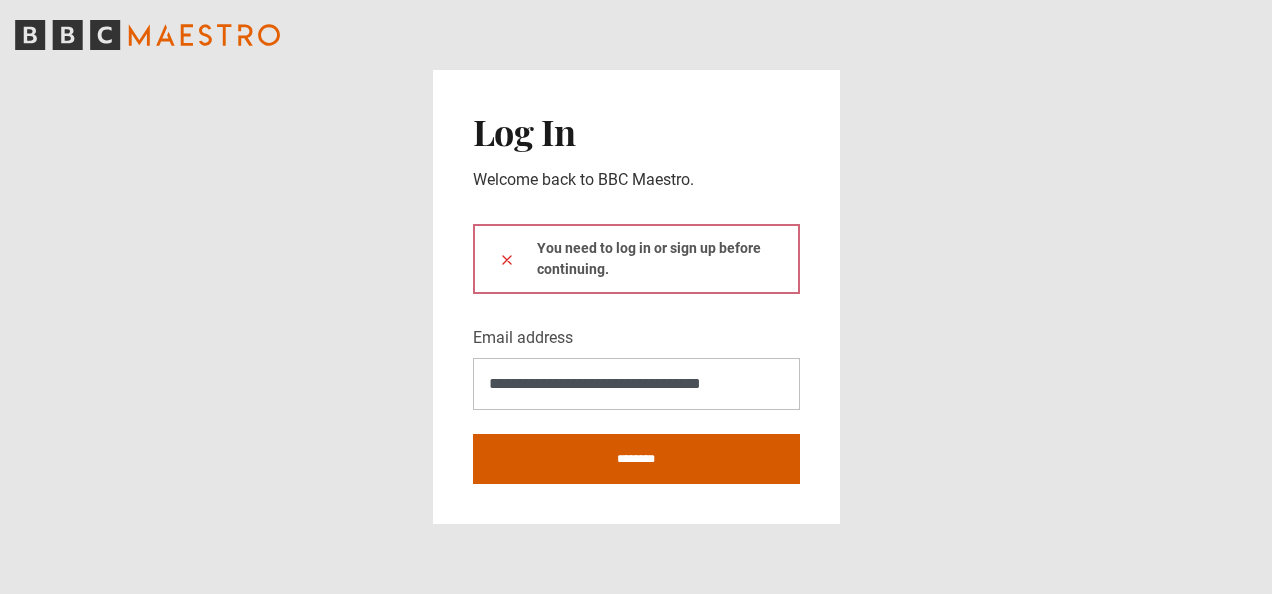 click on "********" at bounding box center (636, 459) 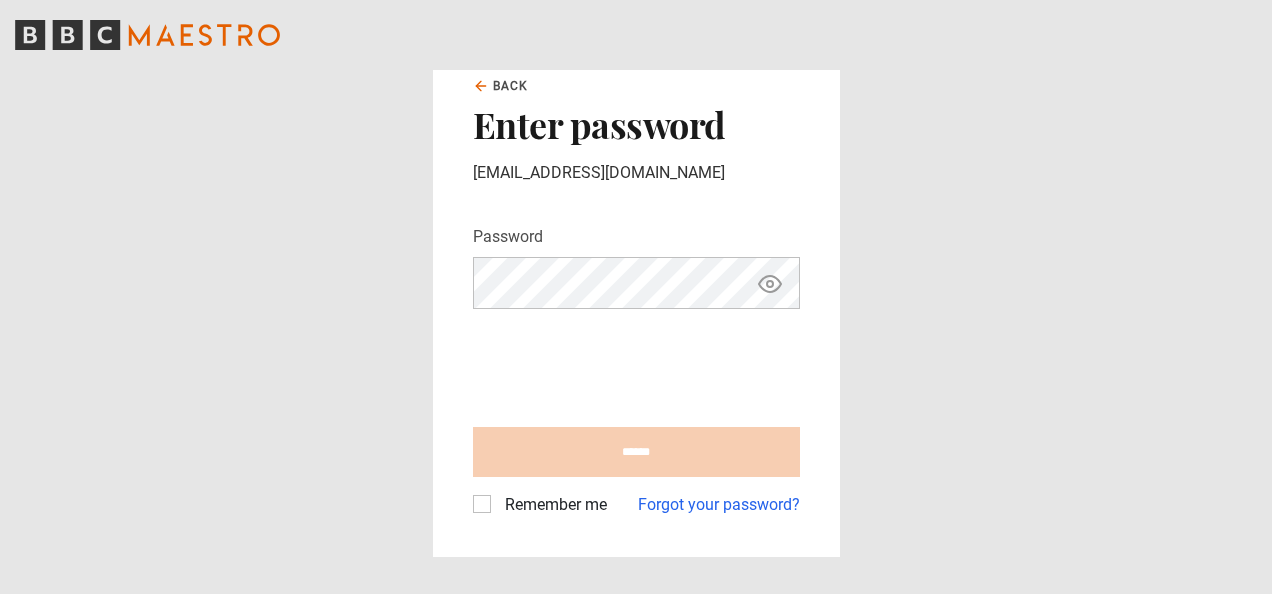scroll, scrollTop: 0, scrollLeft: 0, axis: both 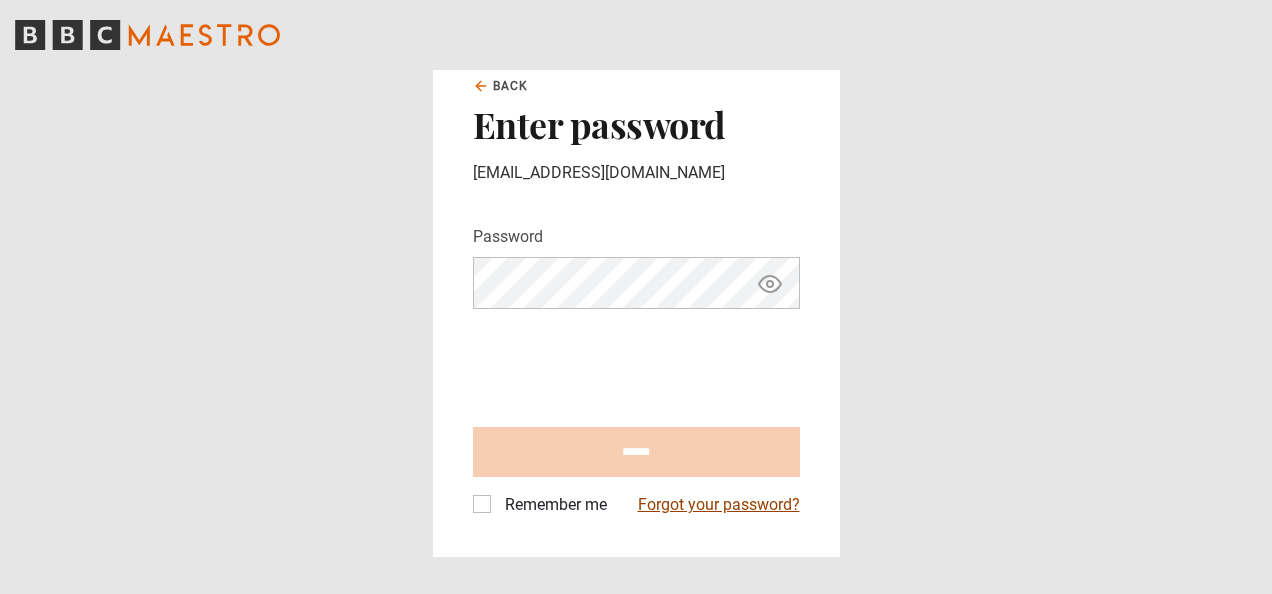 click on "Forgot your password?" at bounding box center [719, 505] 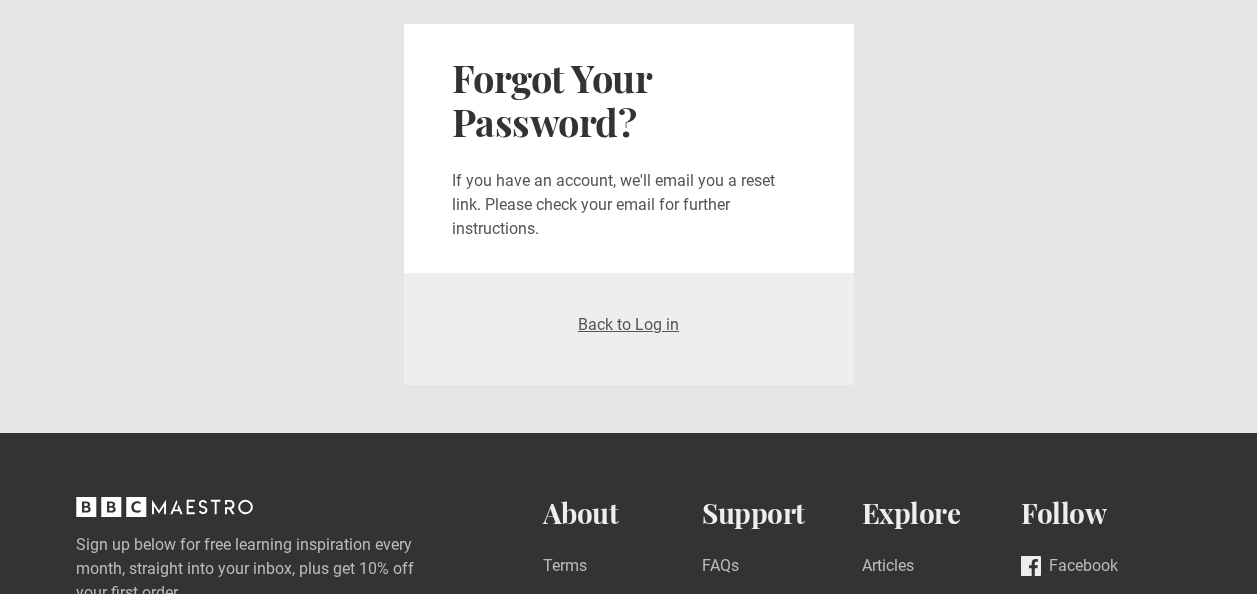 scroll, scrollTop: 0, scrollLeft: 0, axis: both 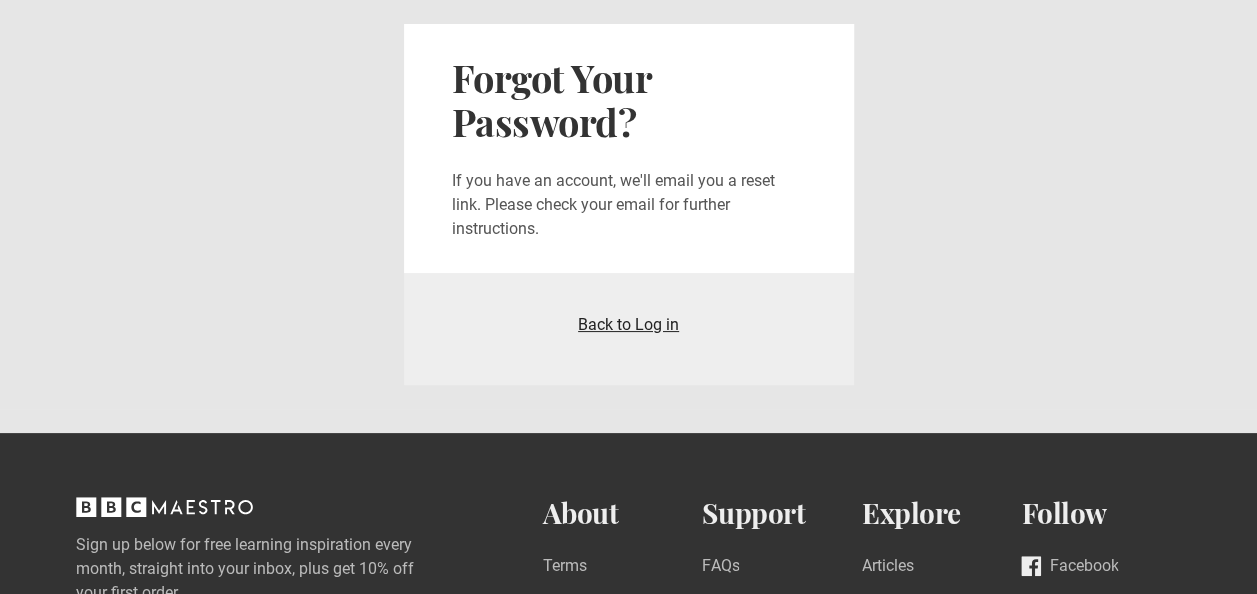 click on "Back to Log in" at bounding box center [628, 324] 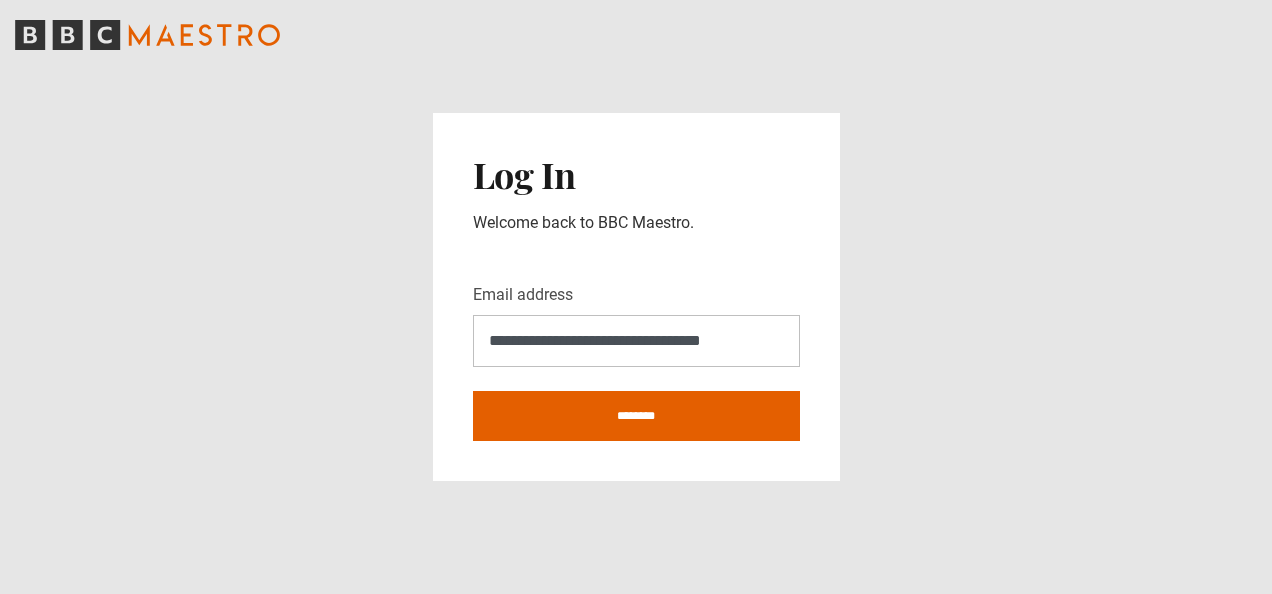 scroll, scrollTop: 0, scrollLeft: 0, axis: both 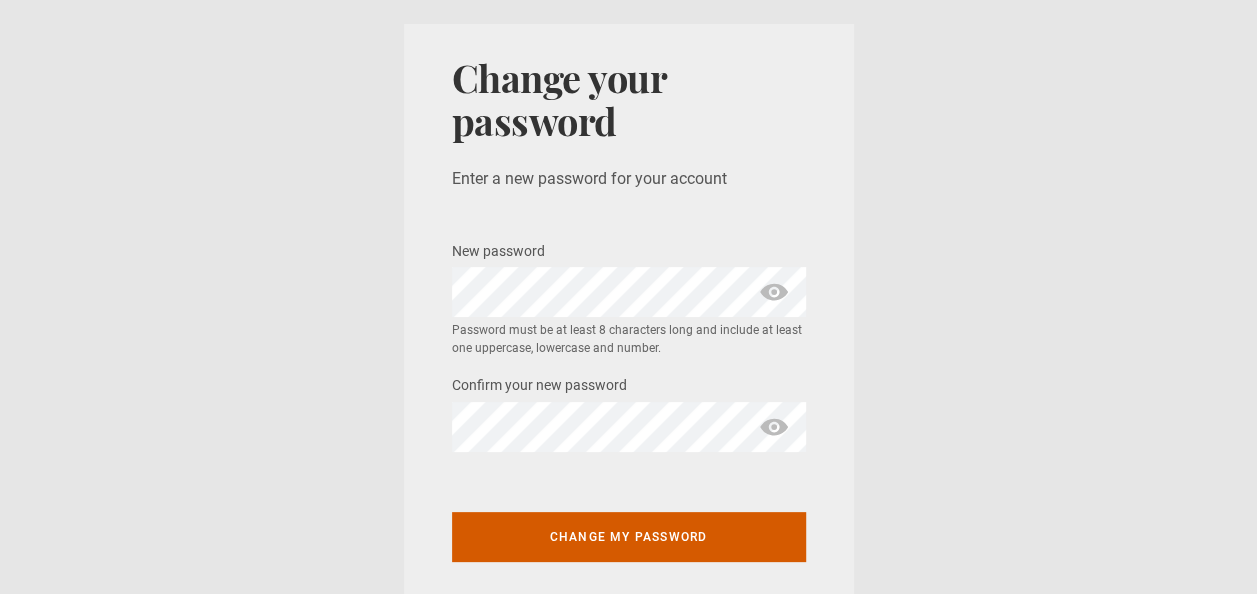 click on "Change my password" at bounding box center (629, 537) 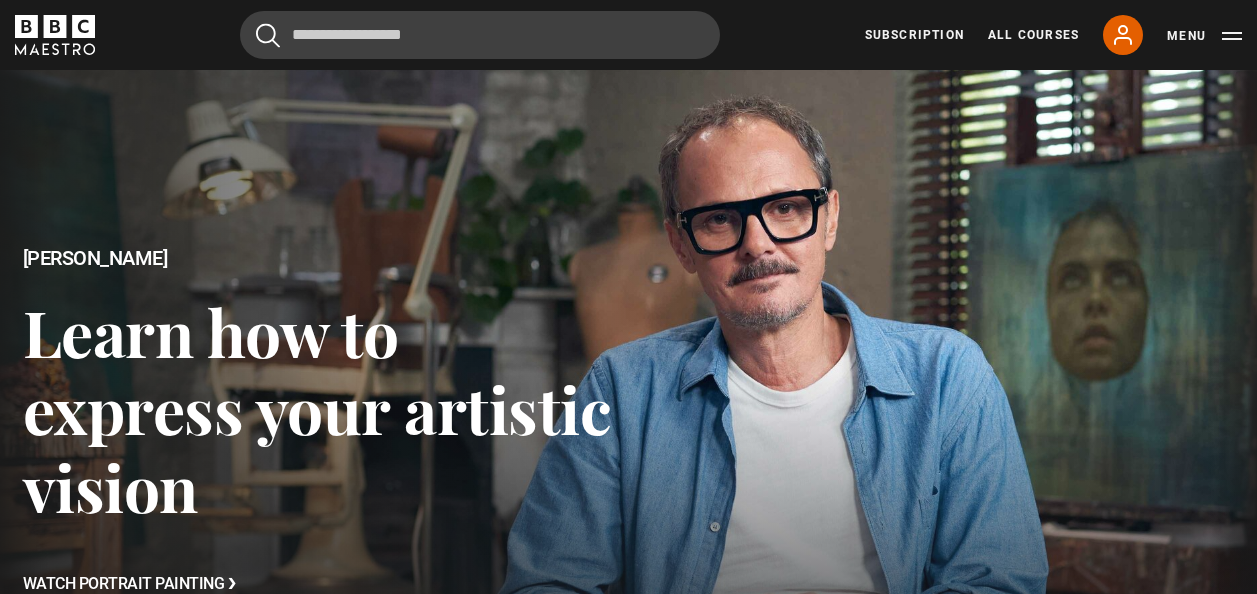 scroll, scrollTop: 0, scrollLeft: 0, axis: both 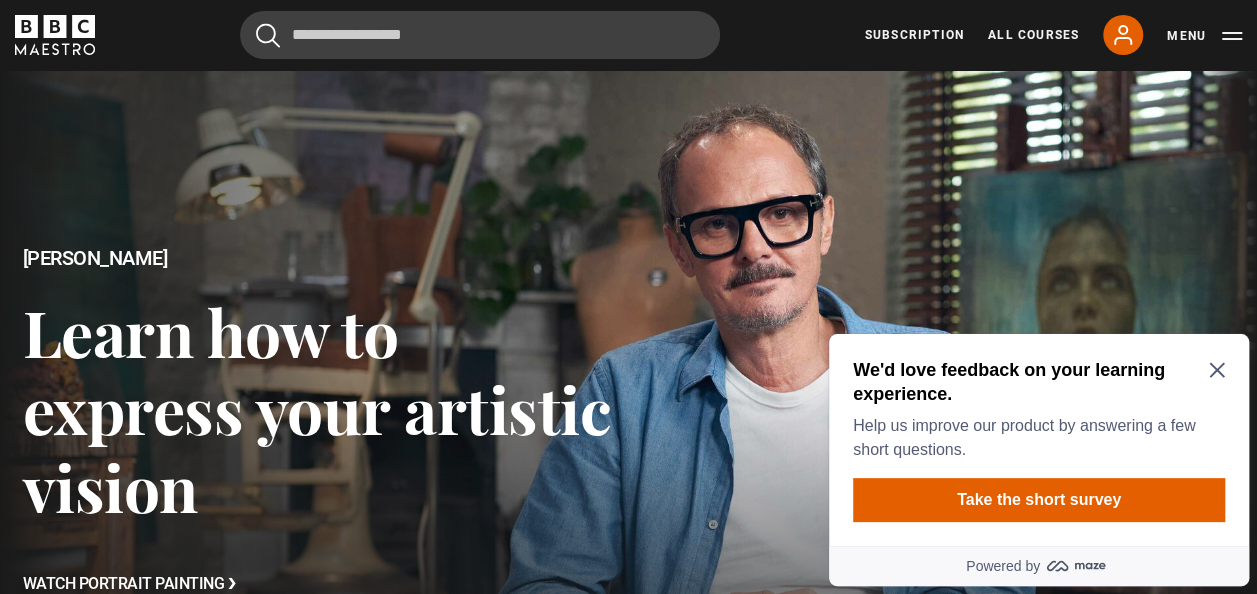 click 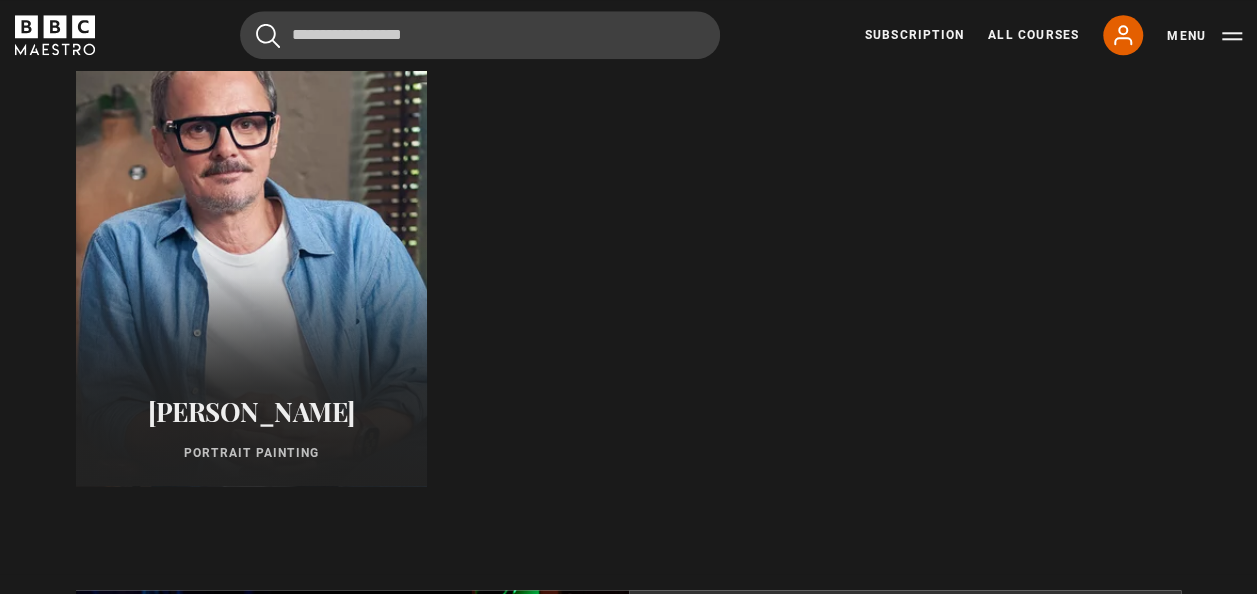 scroll, scrollTop: 1078, scrollLeft: 0, axis: vertical 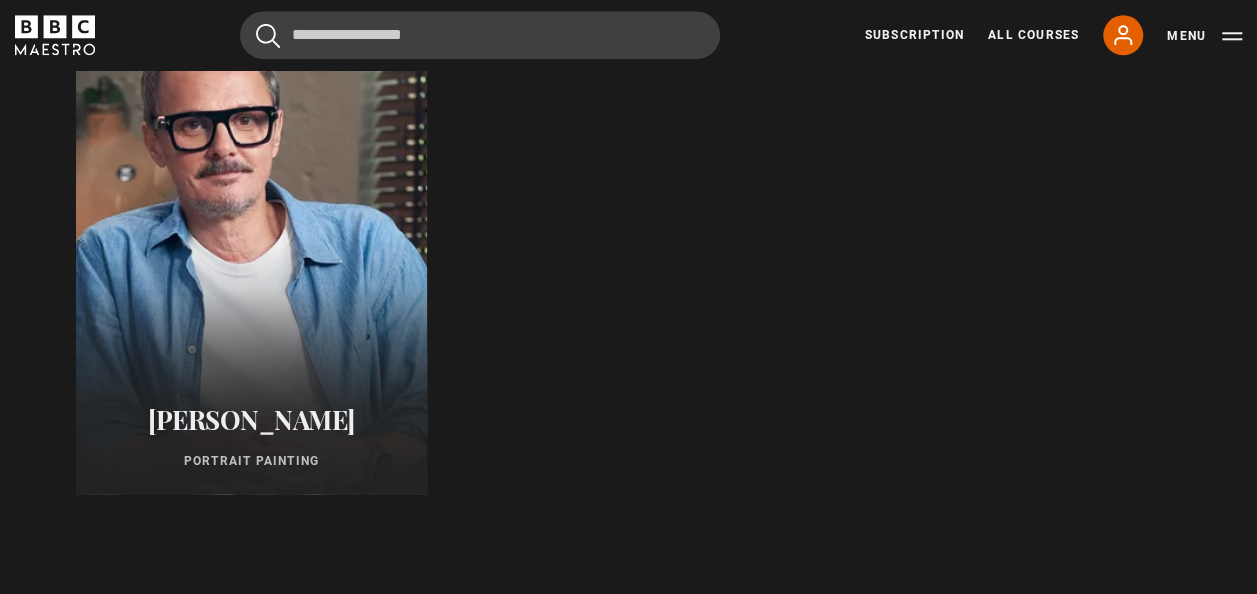 click at bounding box center (251, 254) 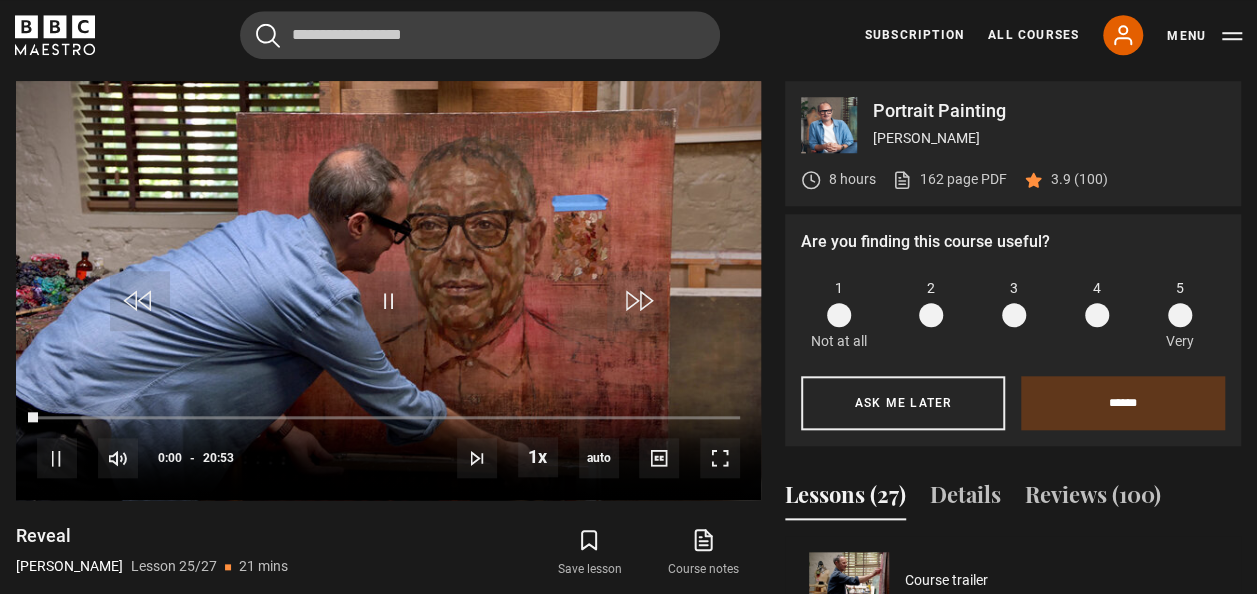 scroll, scrollTop: 803, scrollLeft: 0, axis: vertical 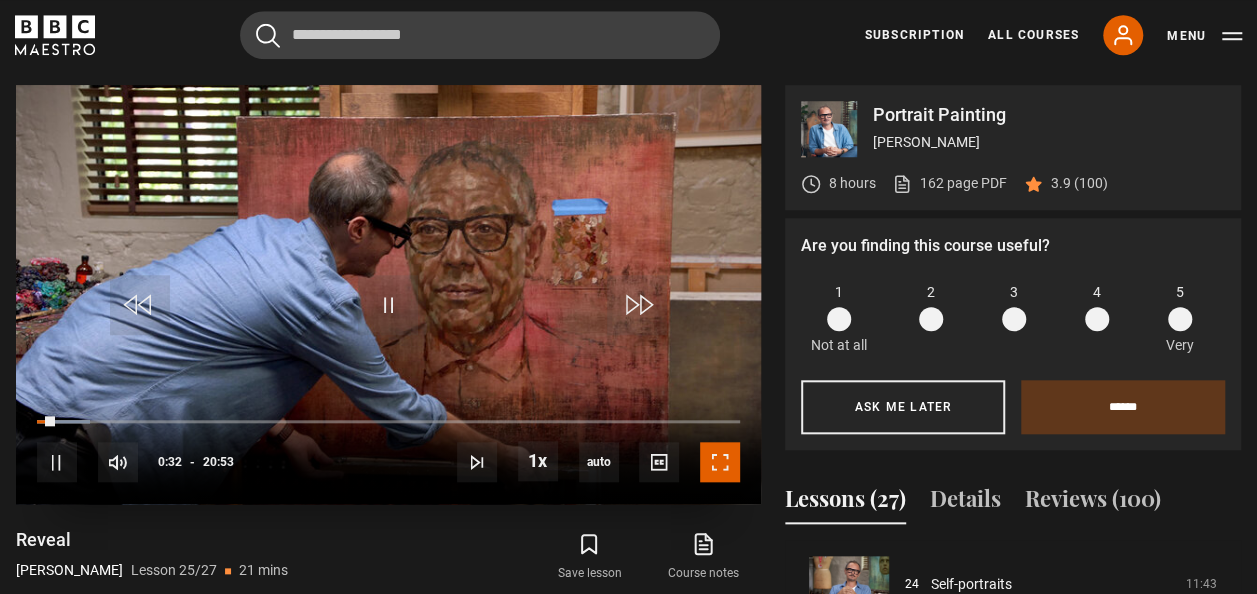 click at bounding box center [720, 462] 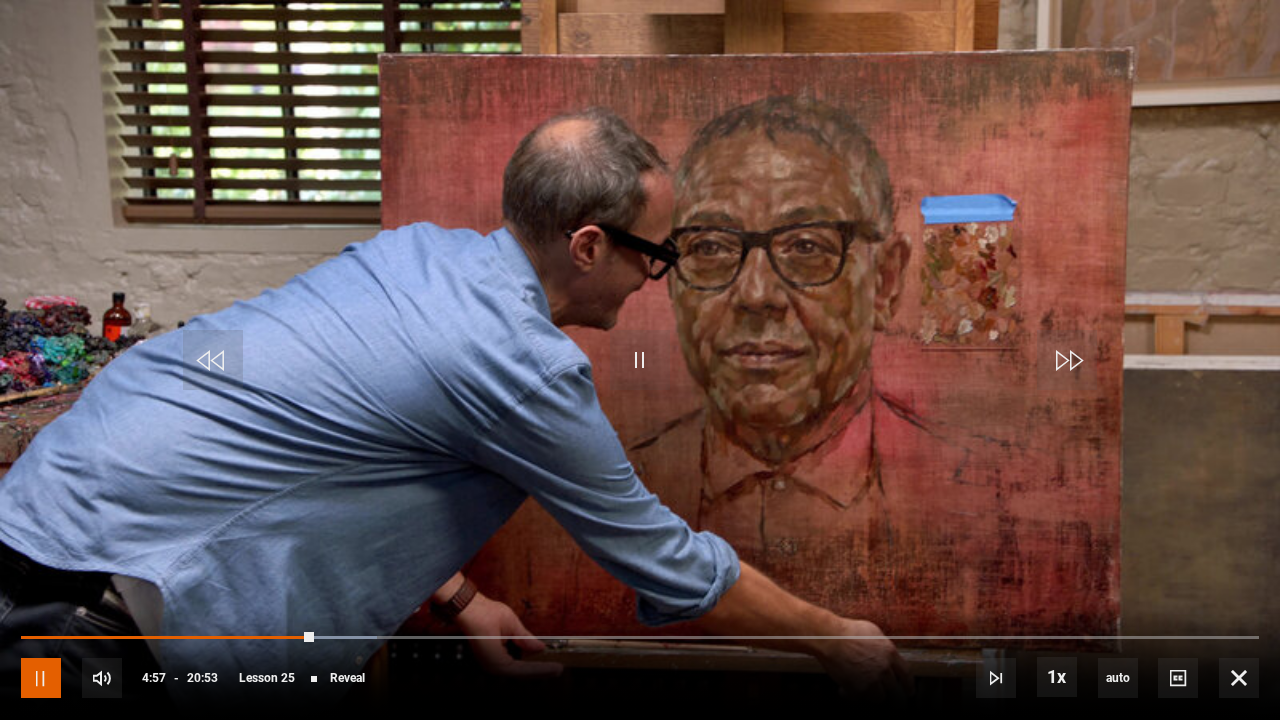 click at bounding box center [41, 678] 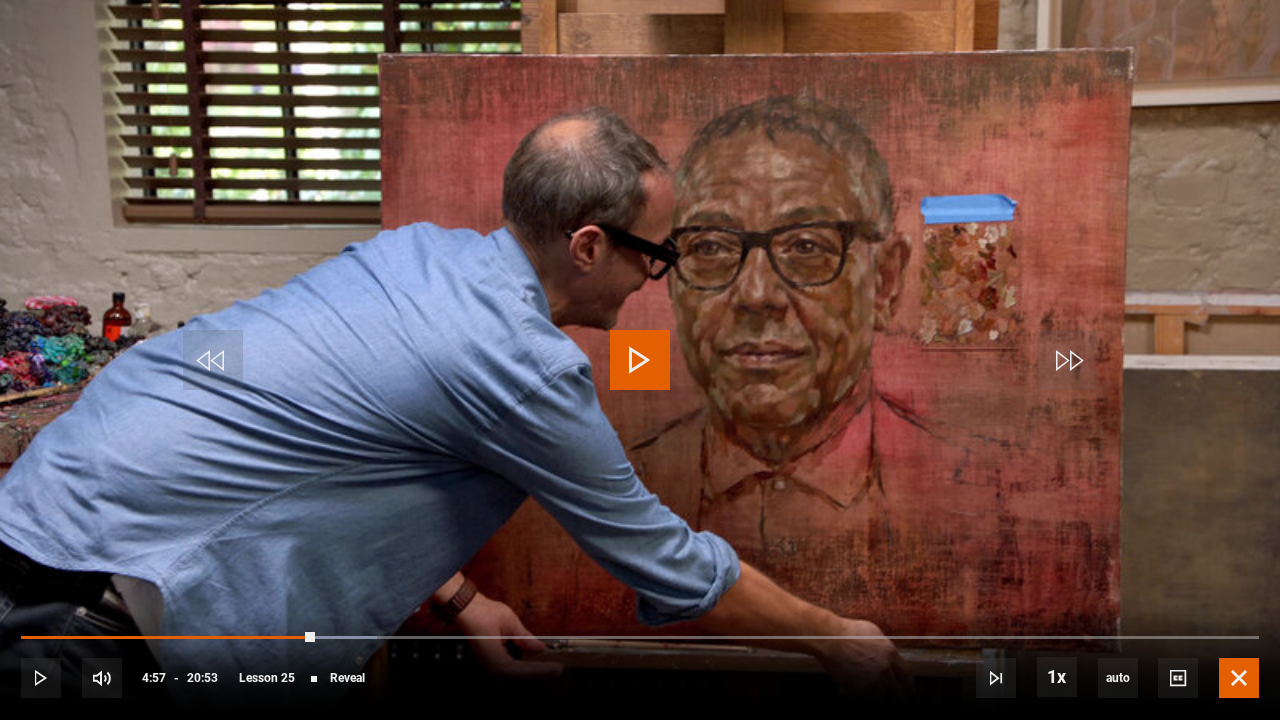 click at bounding box center [1239, 678] 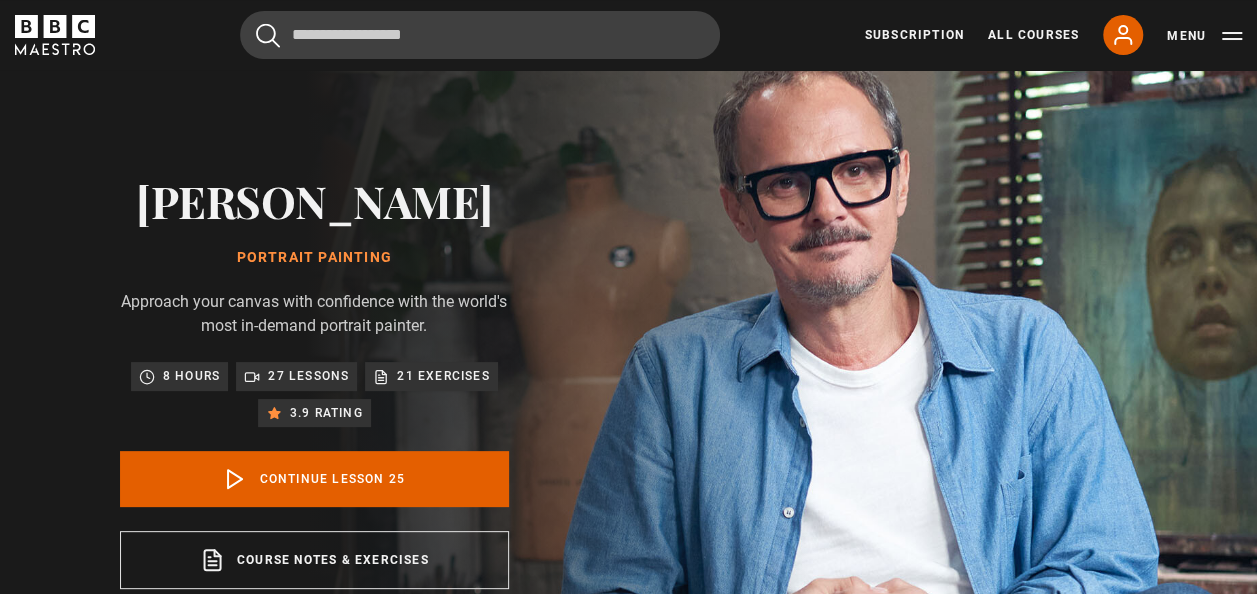 scroll, scrollTop: 46, scrollLeft: 0, axis: vertical 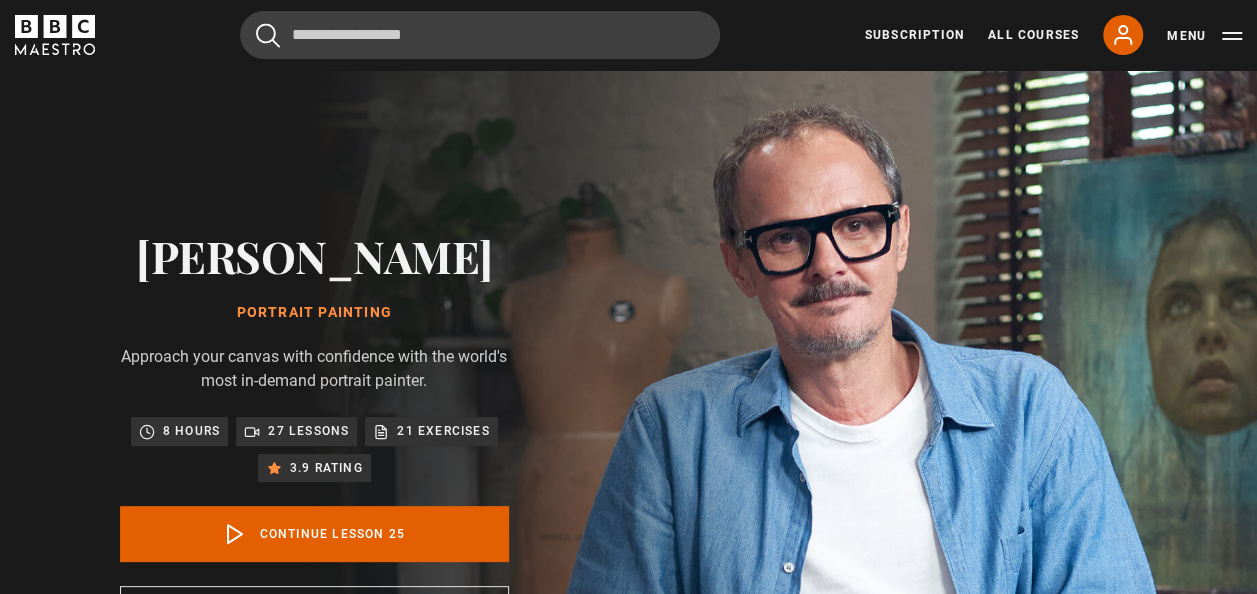 click on "27 lessons" at bounding box center [308, 431] 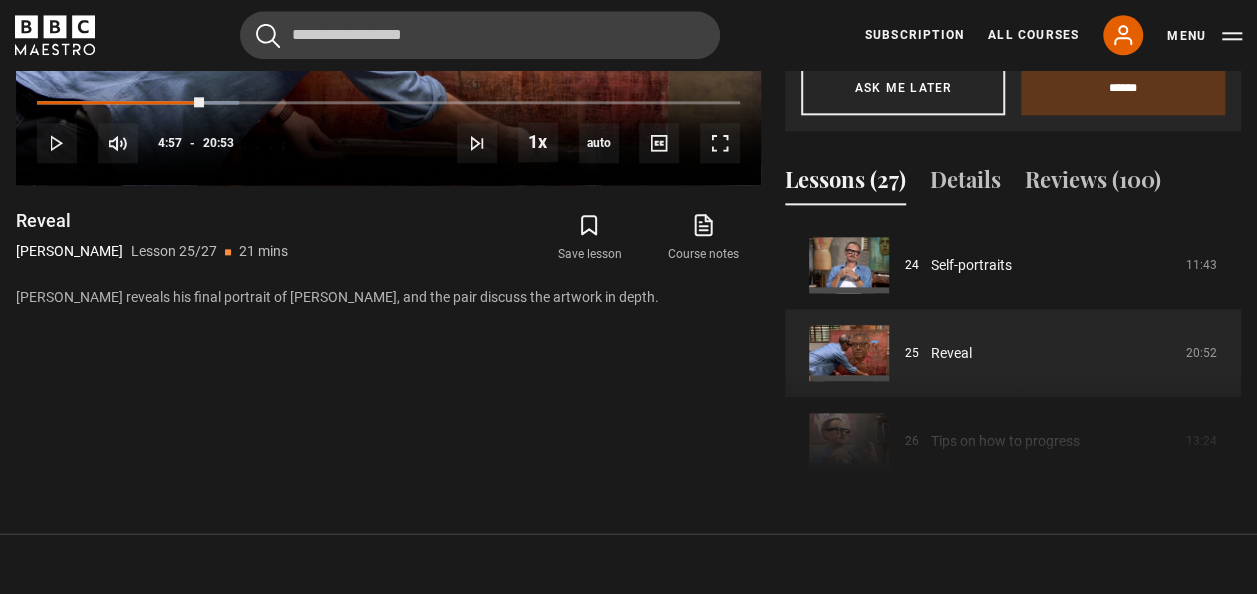 scroll, scrollTop: 1122, scrollLeft: 0, axis: vertical 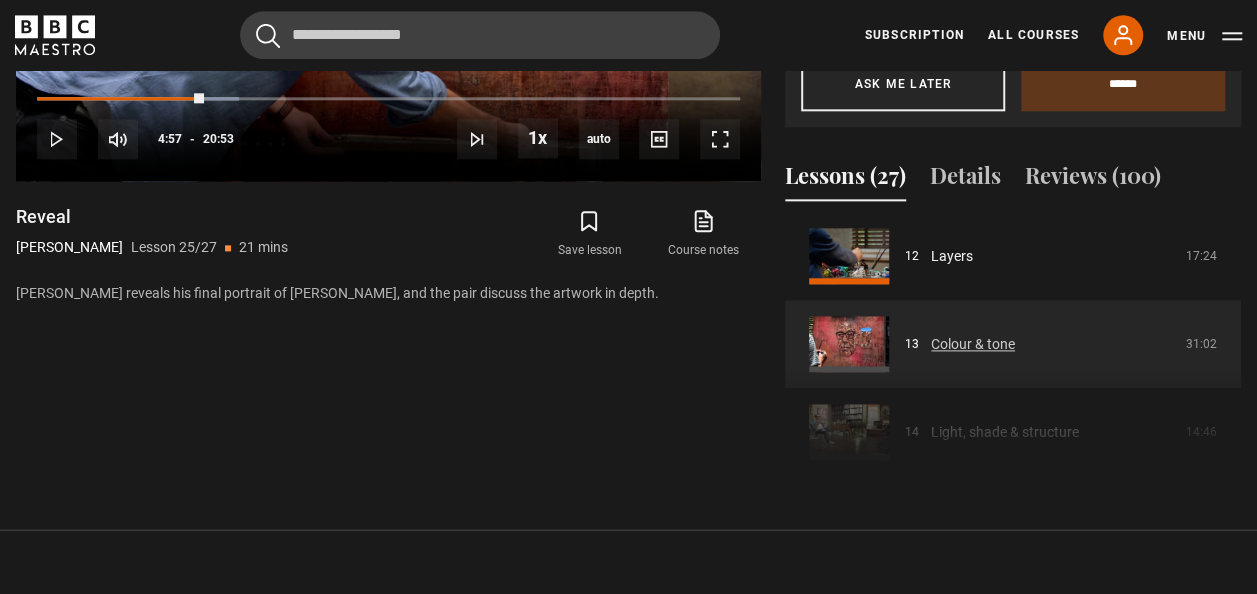 click on "Colour & tone" at bounding box center [973, 344] 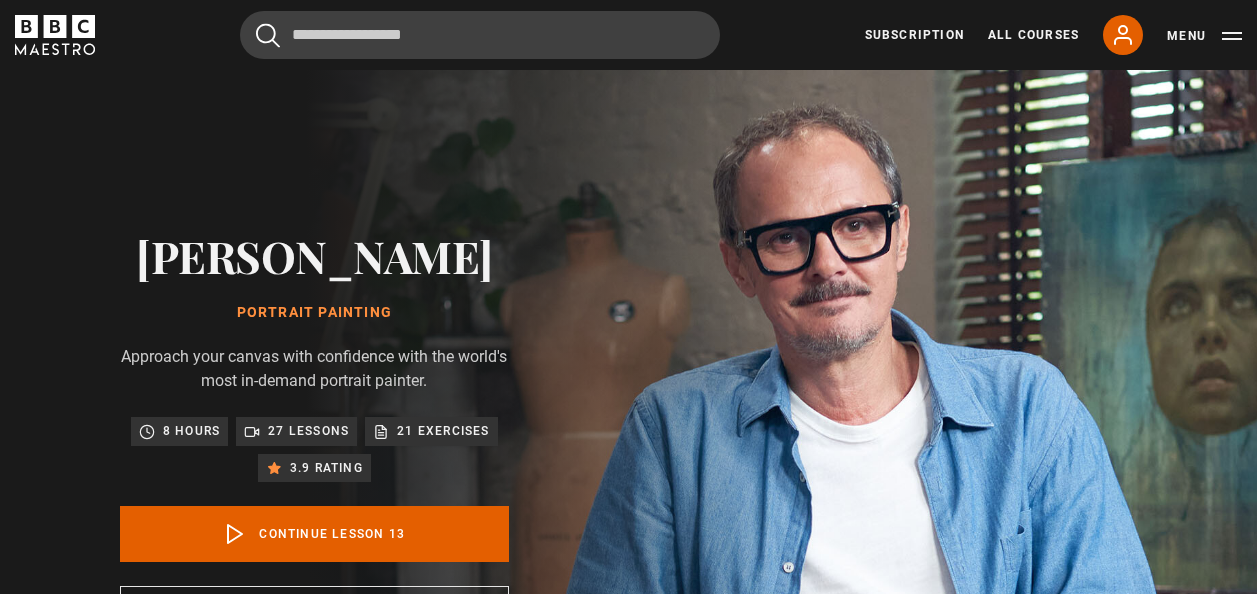 scroll, scrollTop: 803, scrollLeft: 0, axis: vertical 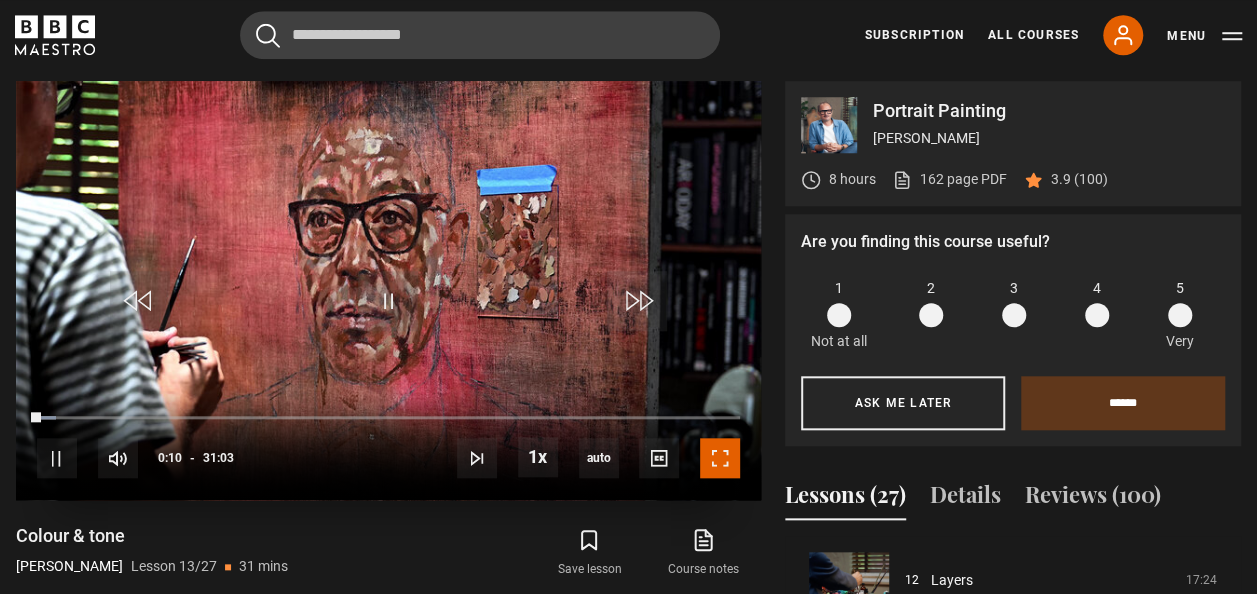 click at bounding box center [720, 458] 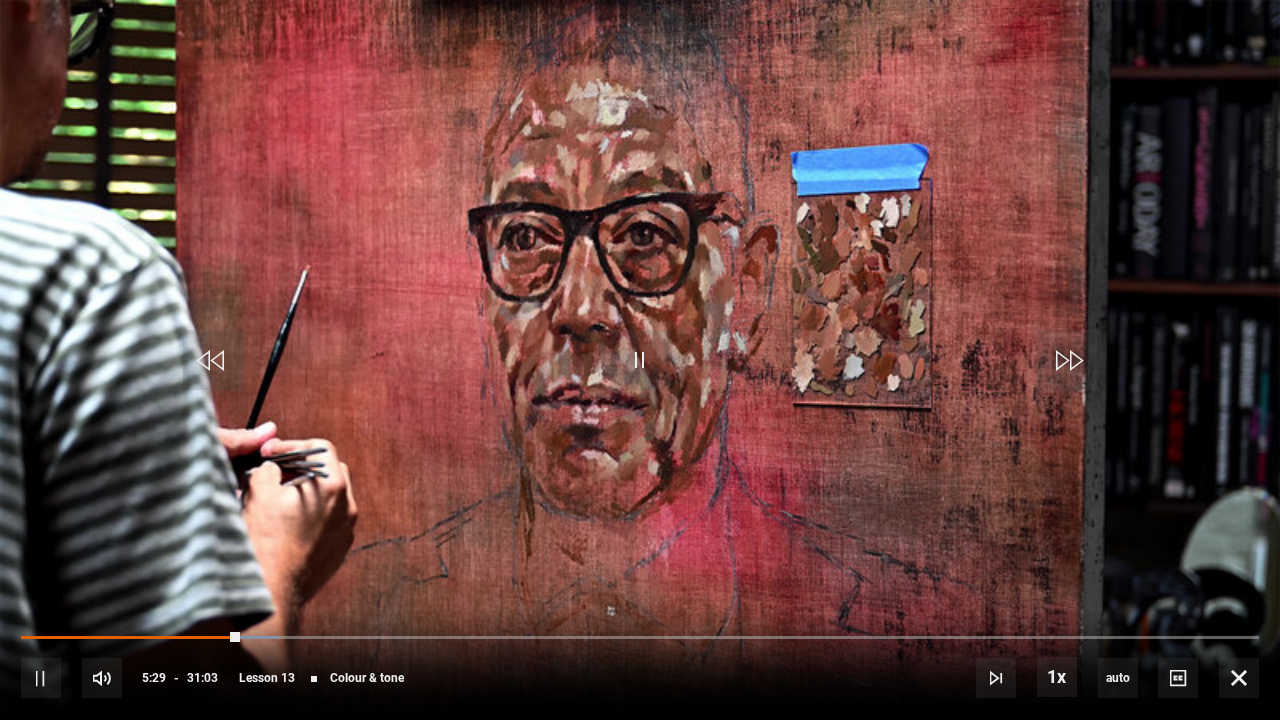 click at bounding box center [640, 360] 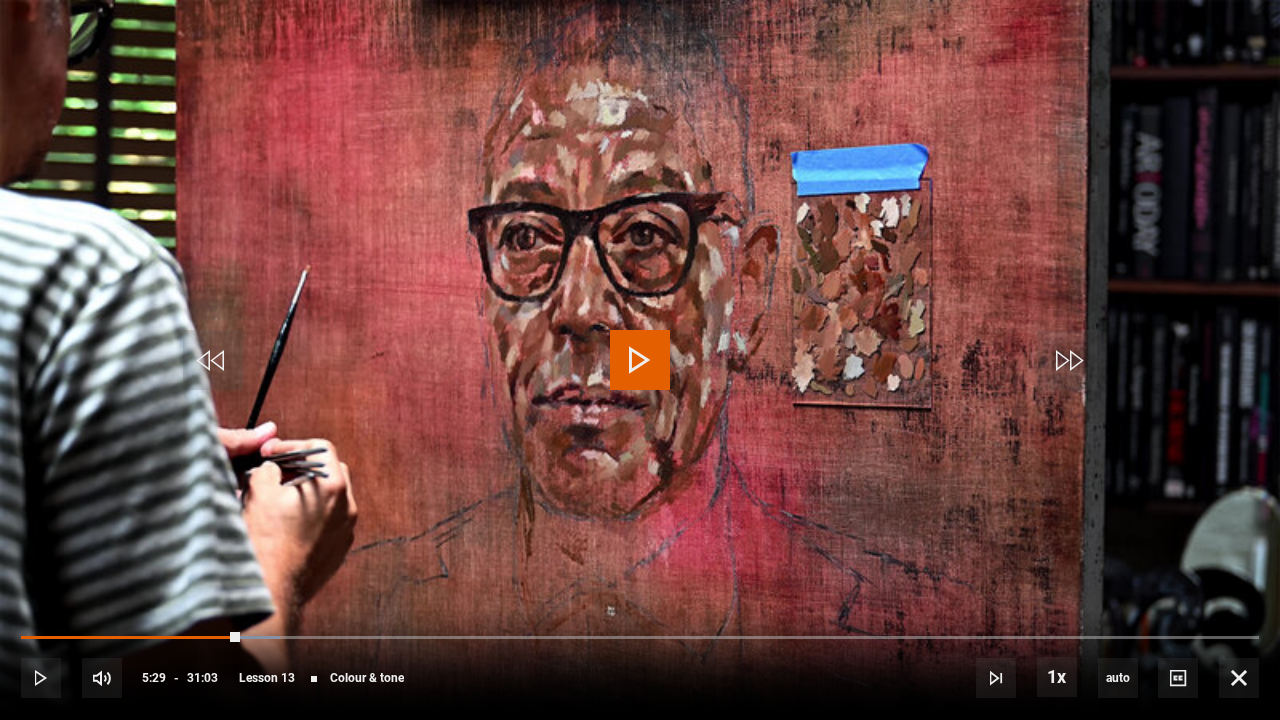 click at bounding box center [640, 360] 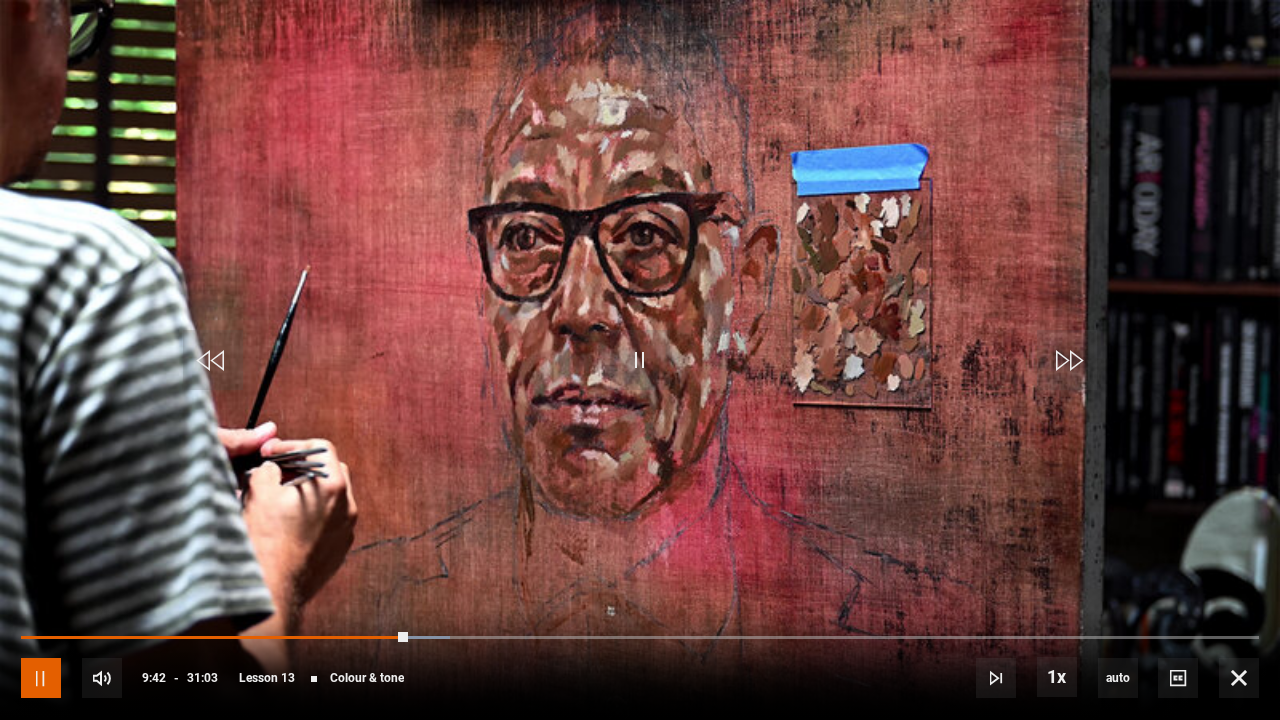 click at bounding box center [41, 678] 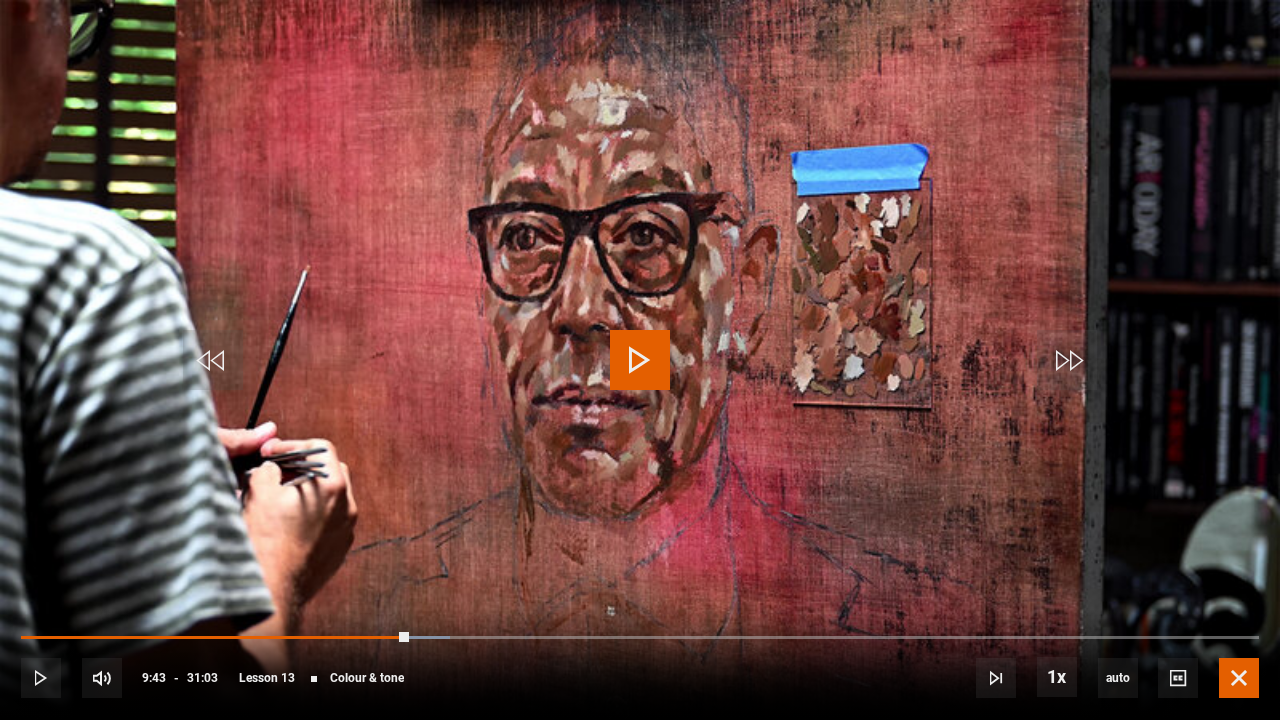 click at bounding box center (1239, 678) 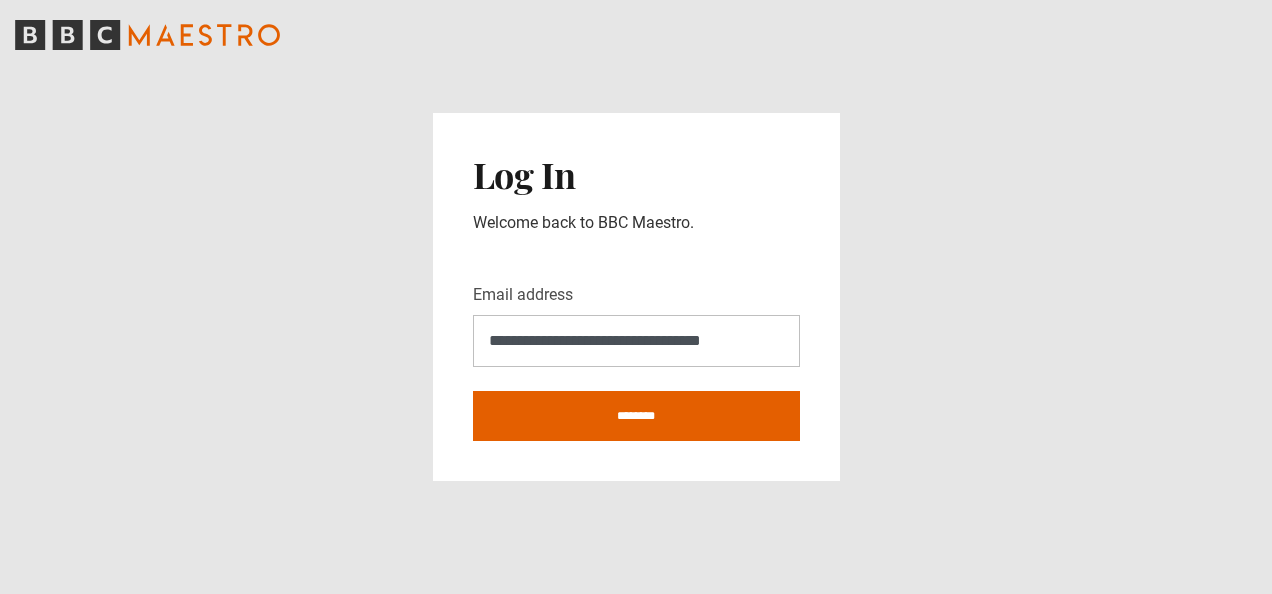 scroll, scrollTop: 0, scrollLeft: 0, axis: both 